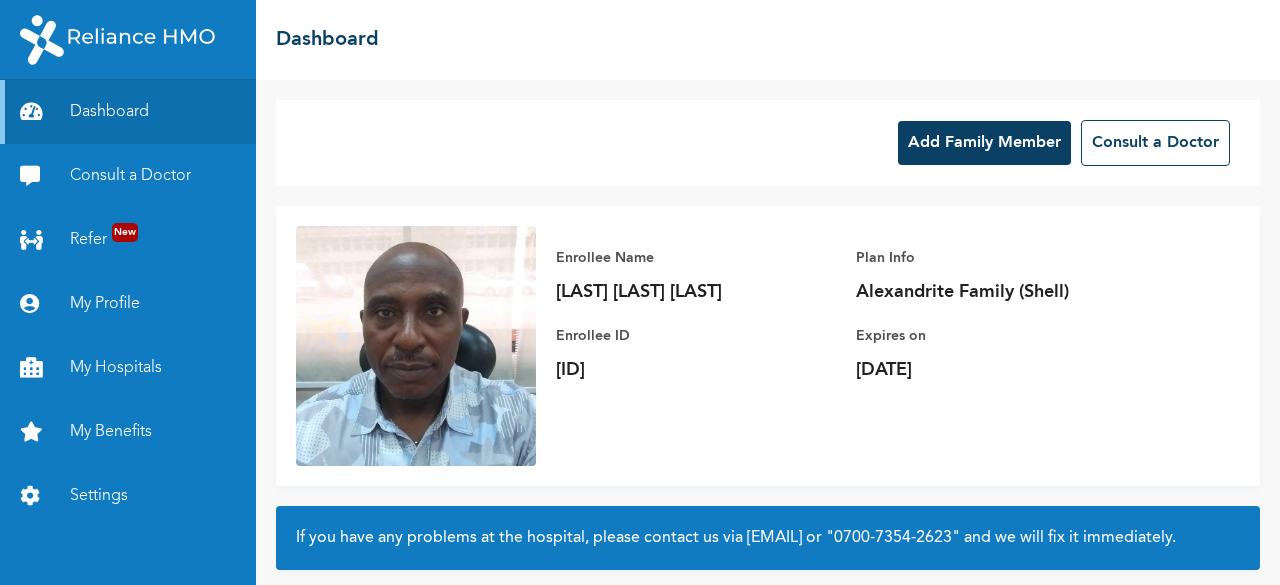 scroll, scrollTop: 0, scrollLeft: 0, axis: both 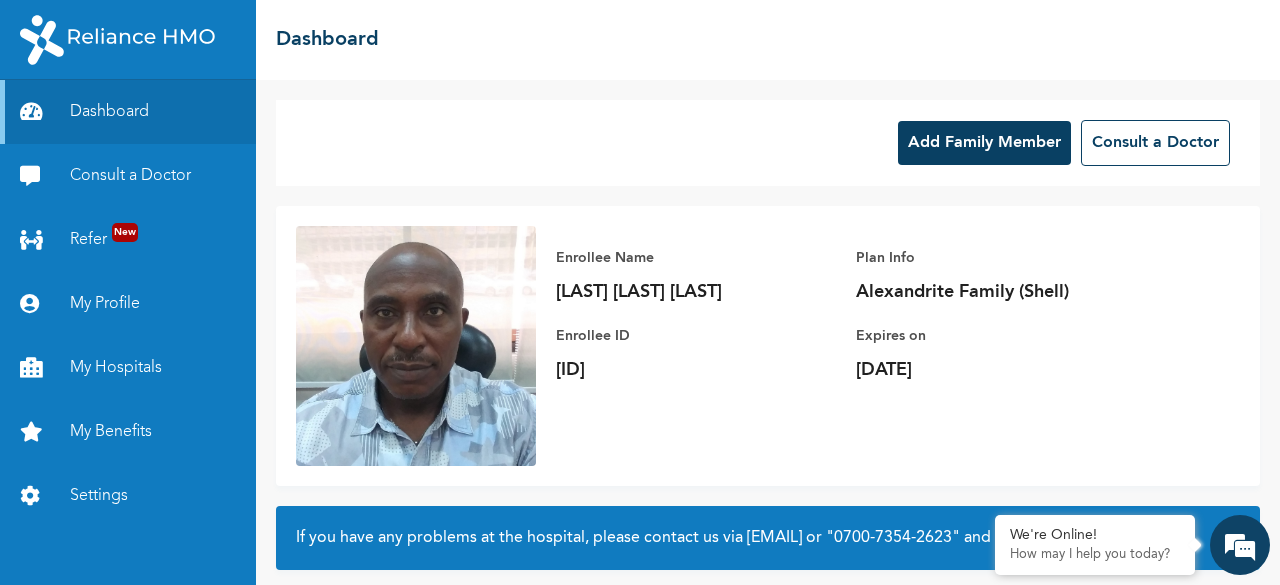 click on "Add Family Member" at bounding box center (984, 143) 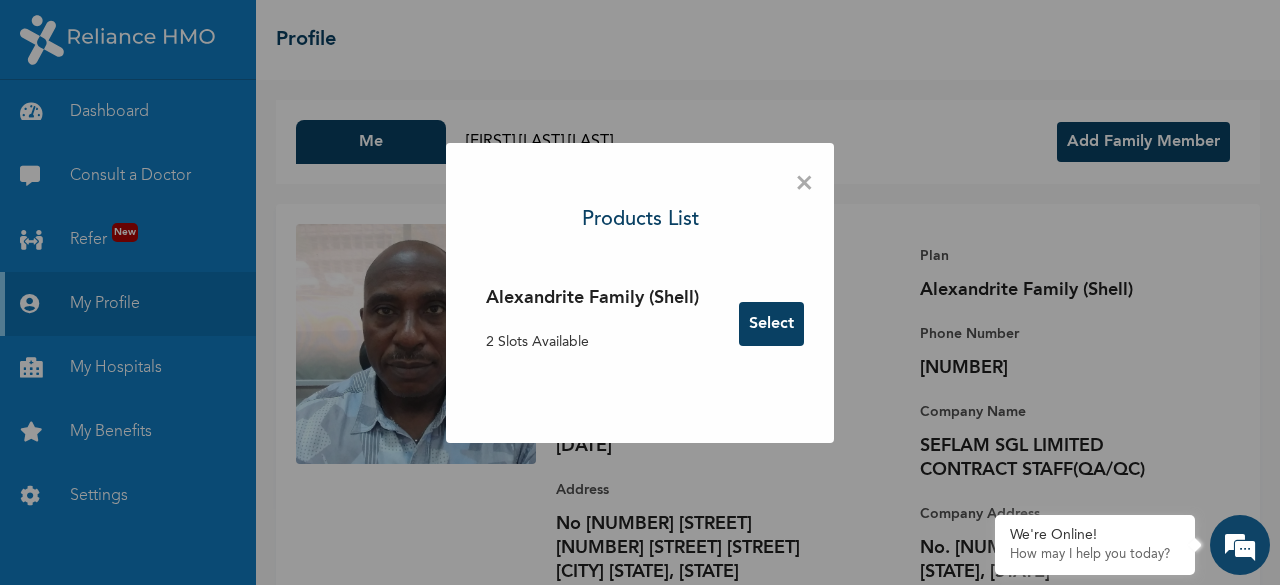 click on "×" at bounding box center [804, 184] 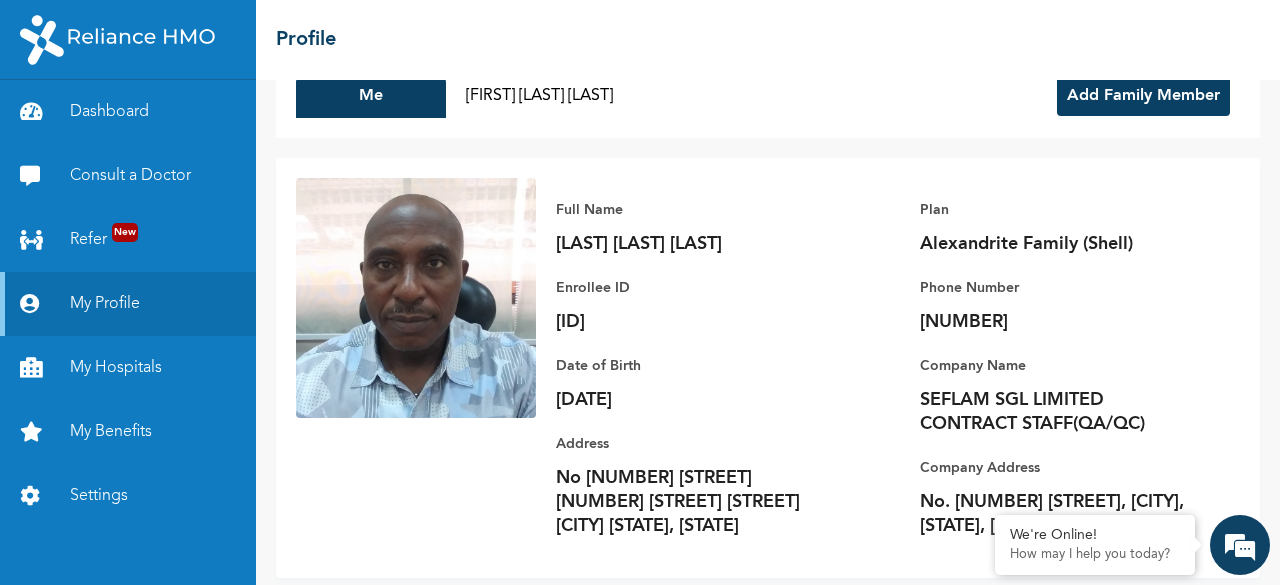 scroll, scrollTop: 0, scrollLeft: 0, axis: both 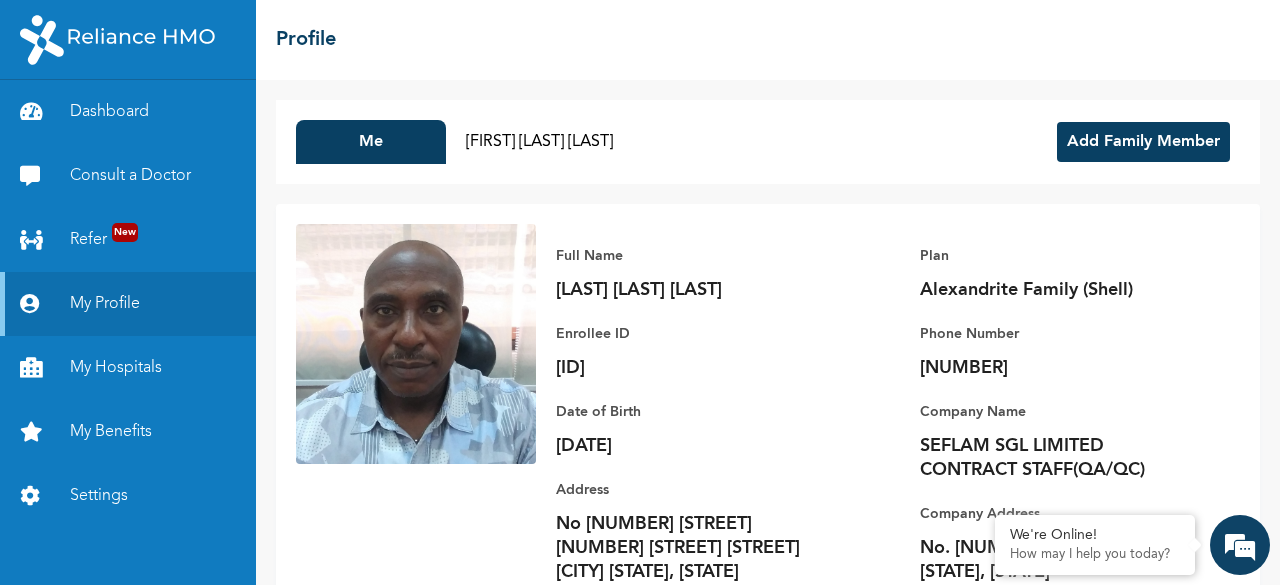 click on "Add Family Member" at bounding box center [1143, 142] 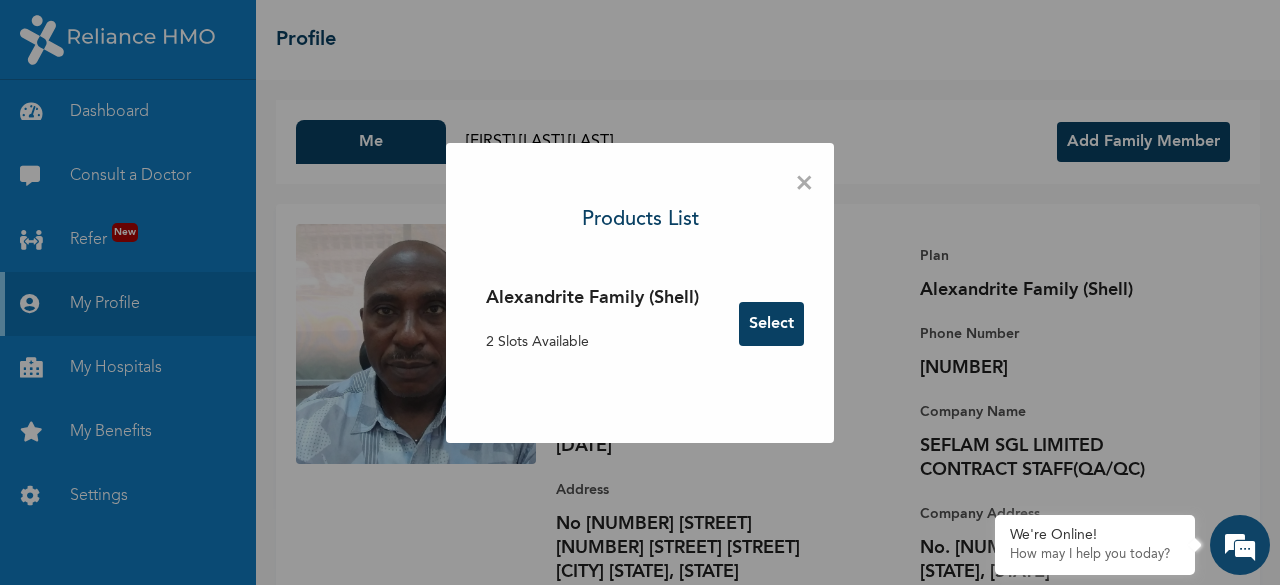 click on "×" at bounding box center (804, 184) 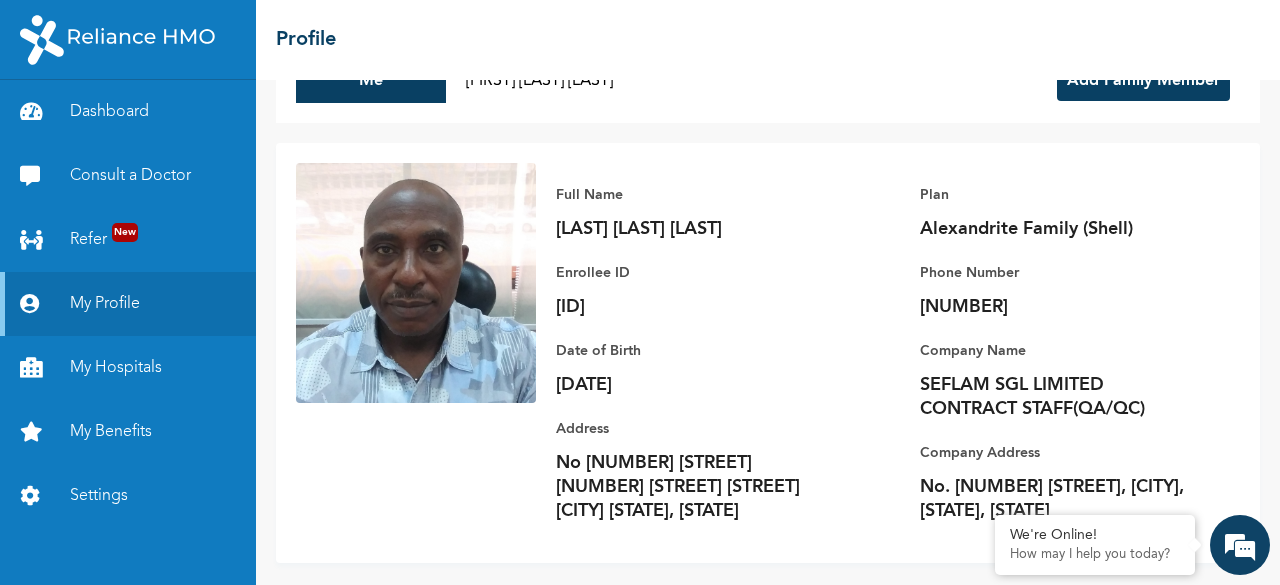 scroll, scrollTop: 102, scrollLeft: 0, axis: vertical 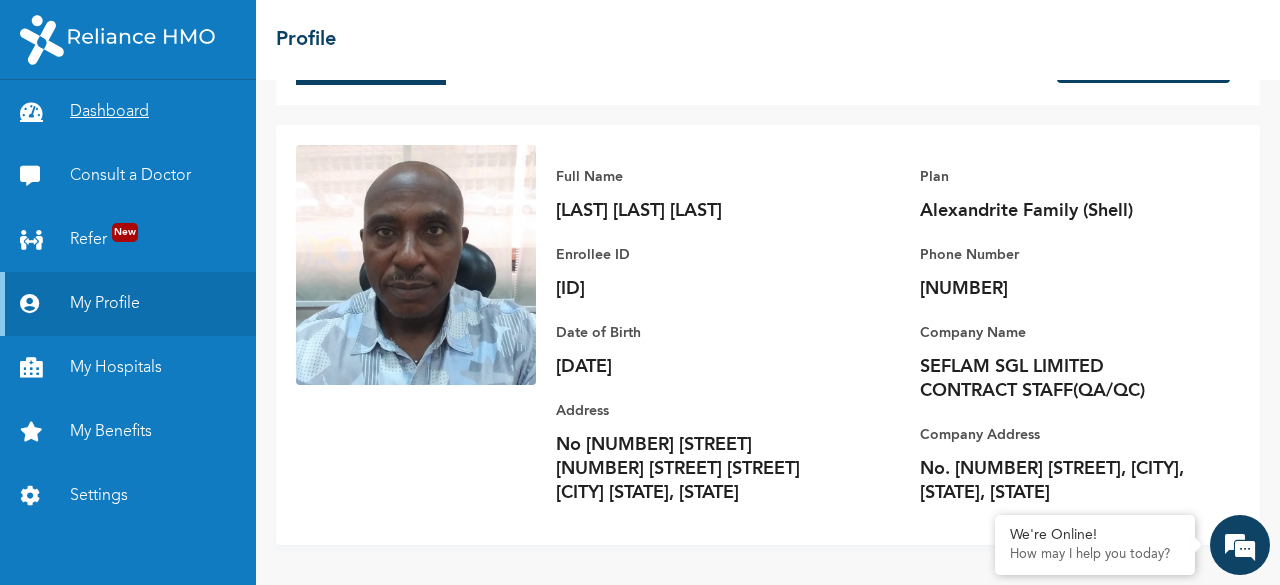 click on "Dashboard" at bounding box center [128, 112] 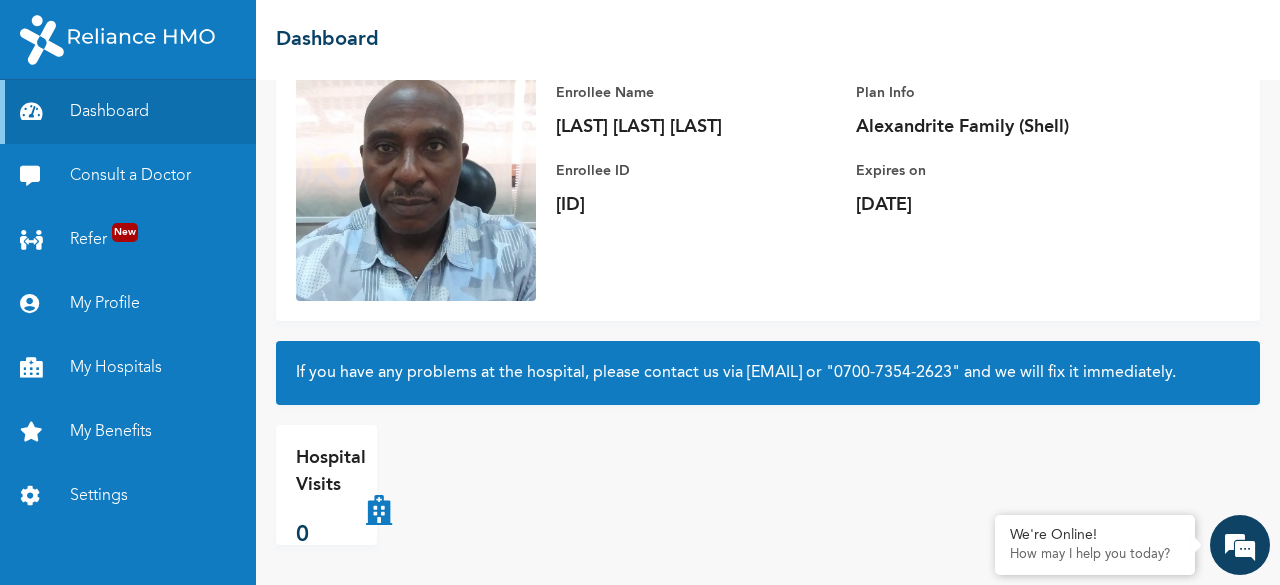 scroll, scrollTop: 89, scrollLeft: 0, axis: vertical 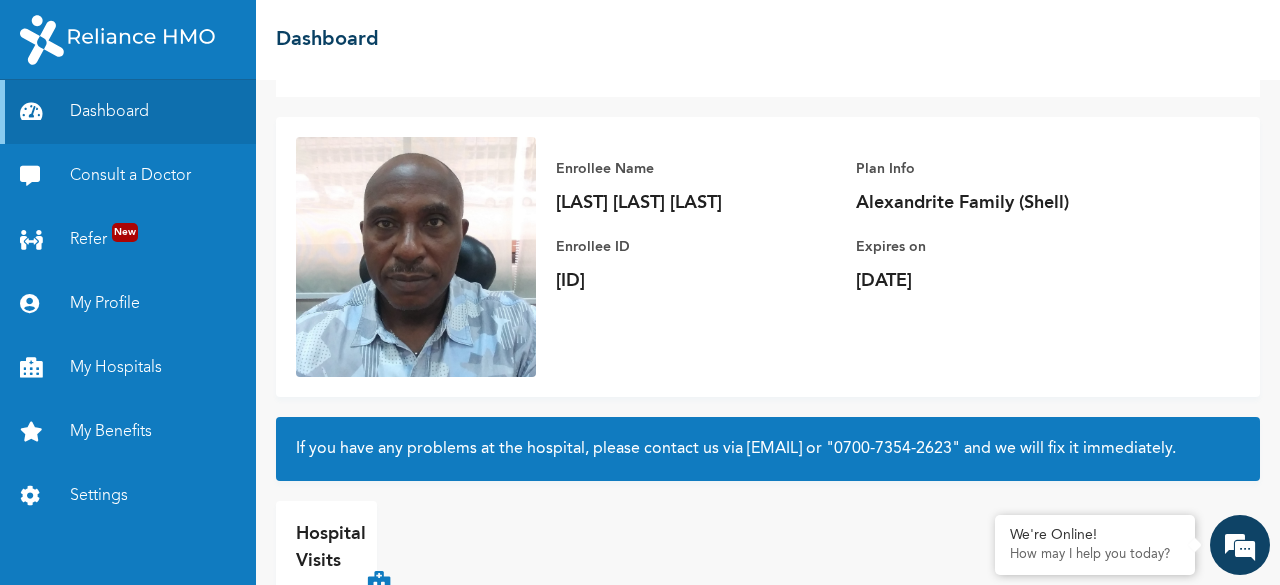click at bounding box center [416, 257] 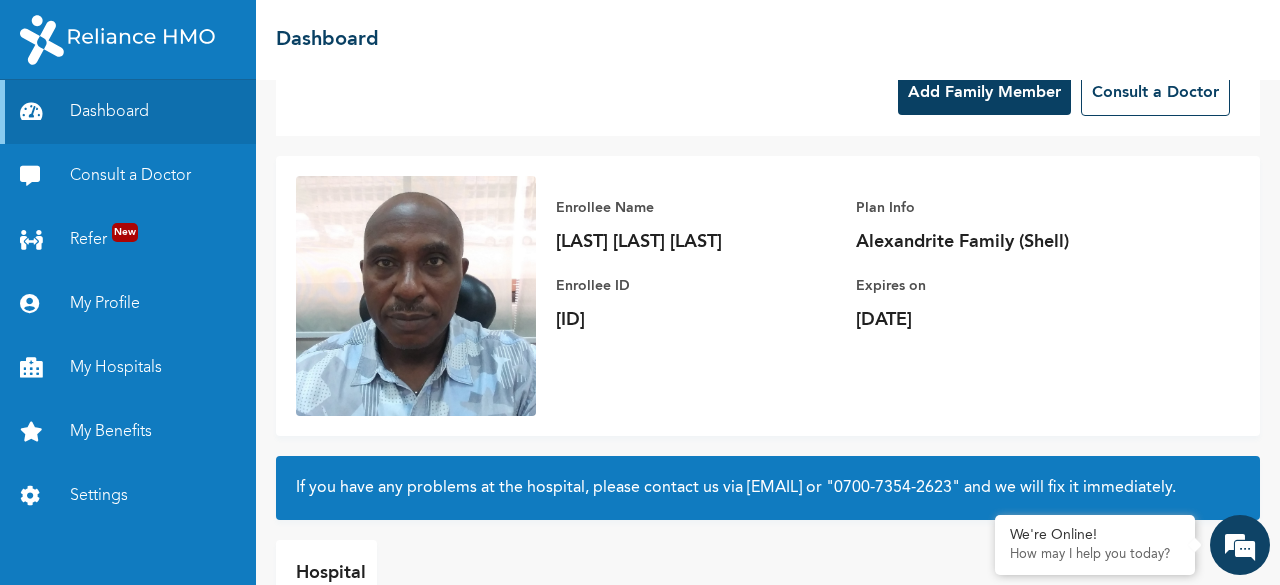click on "Add Family Member Consult a Doctor Enrollee Name Kelechi Kingsley Kalu  Enrollee ID SFC/10078/A Plan Info Alexandrite Family (Shell) Expires on Thu, 16th October 2025 If you have any problems at the hospital, please contact us via   "hellonigeria@getreliancehealth.com"   or   "0700-7354-2623"   and we will fix it immediately. Hospital Visits 0" at bounding box center [768, 332] 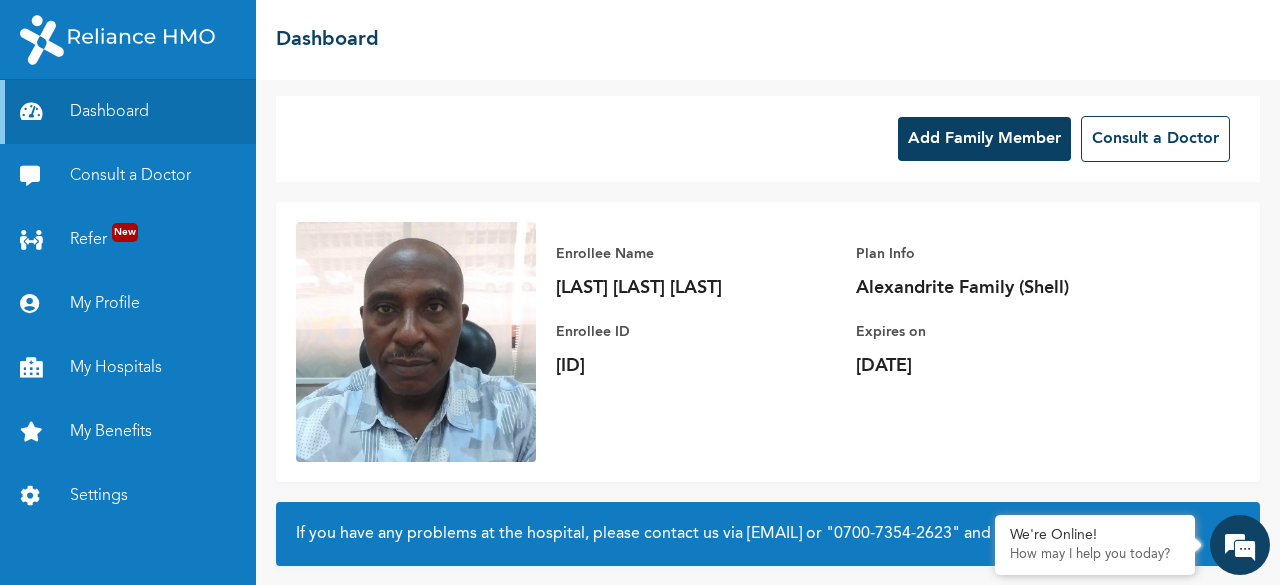 scroll, scrollTop: 0, scrollLeft: 0, axis: both 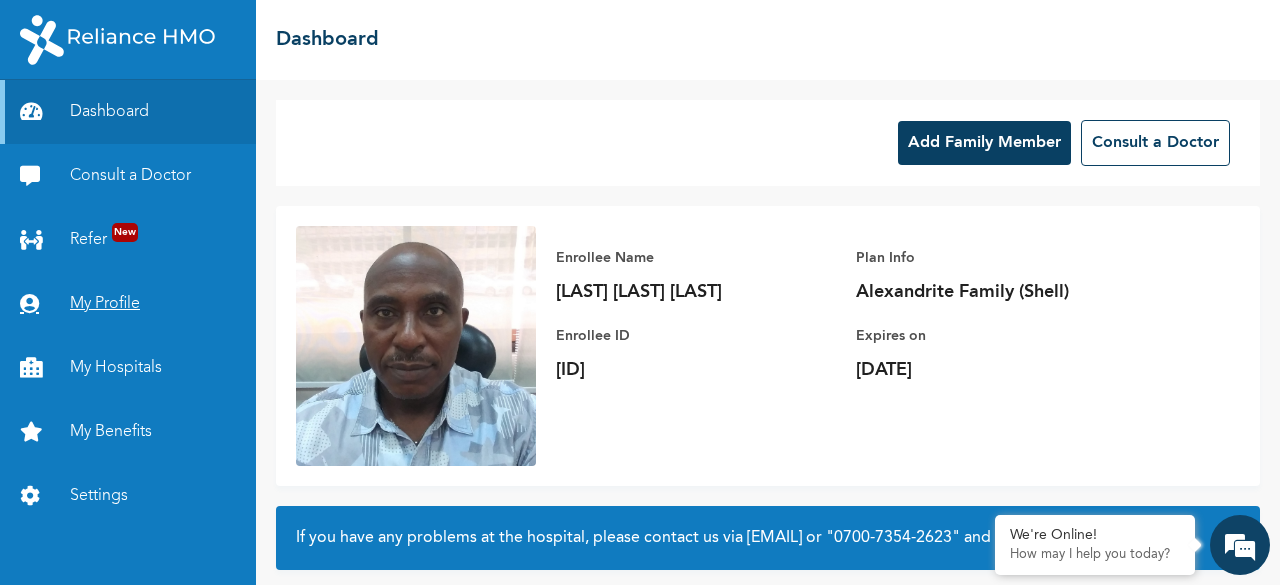 click on "My Profile" at bounding box center (128, 304) 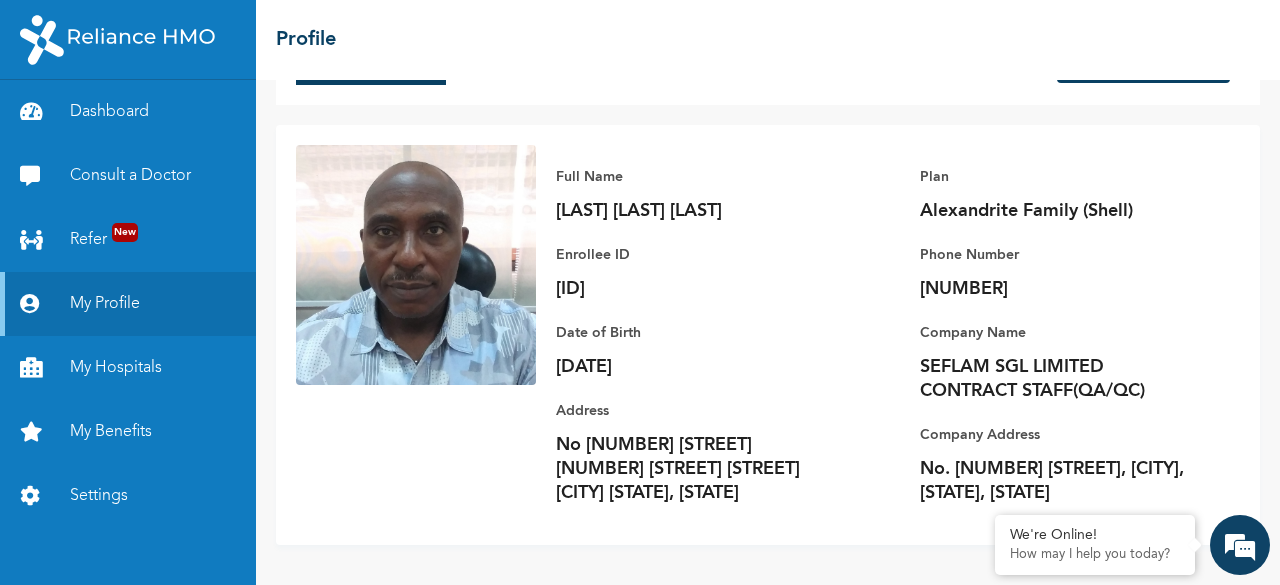 scroll, scrollTop: 102, scrollLeft: 0, axis: vertical 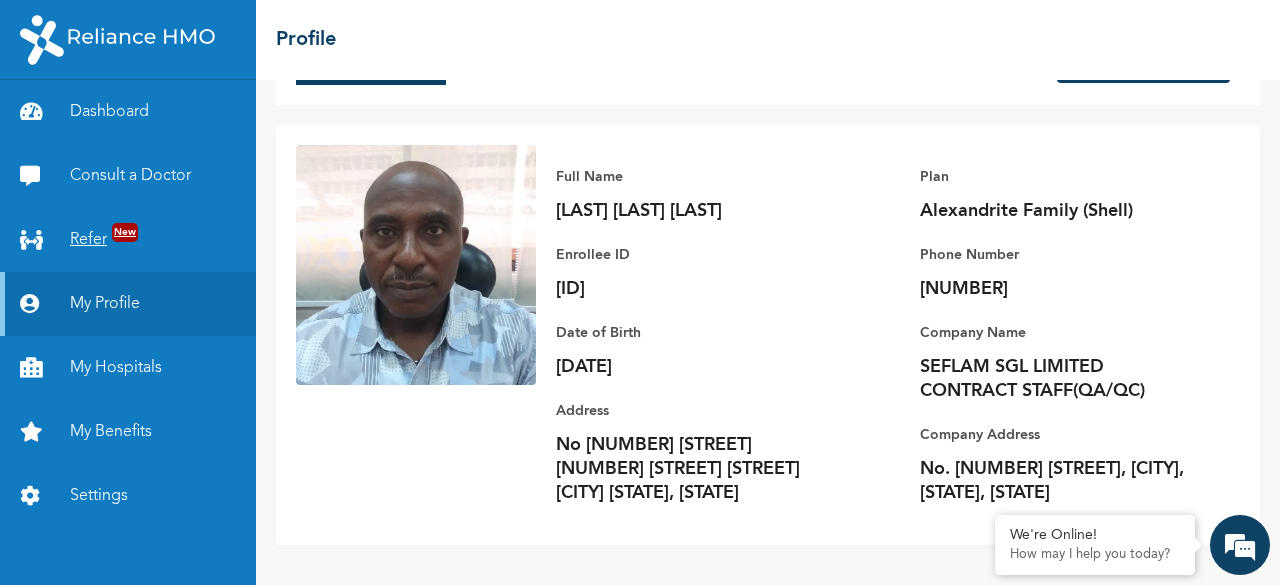 click on "New" at bounding box center (125, 232) 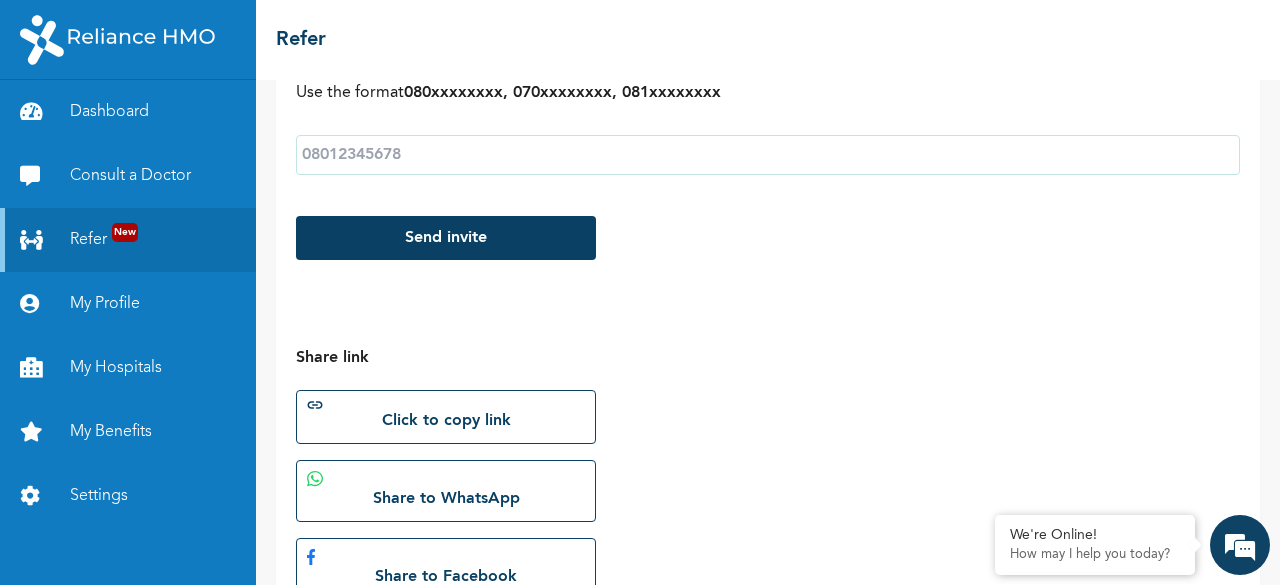 scroll, scrollTop: 400, scrollLeft: 0, axis: vertical 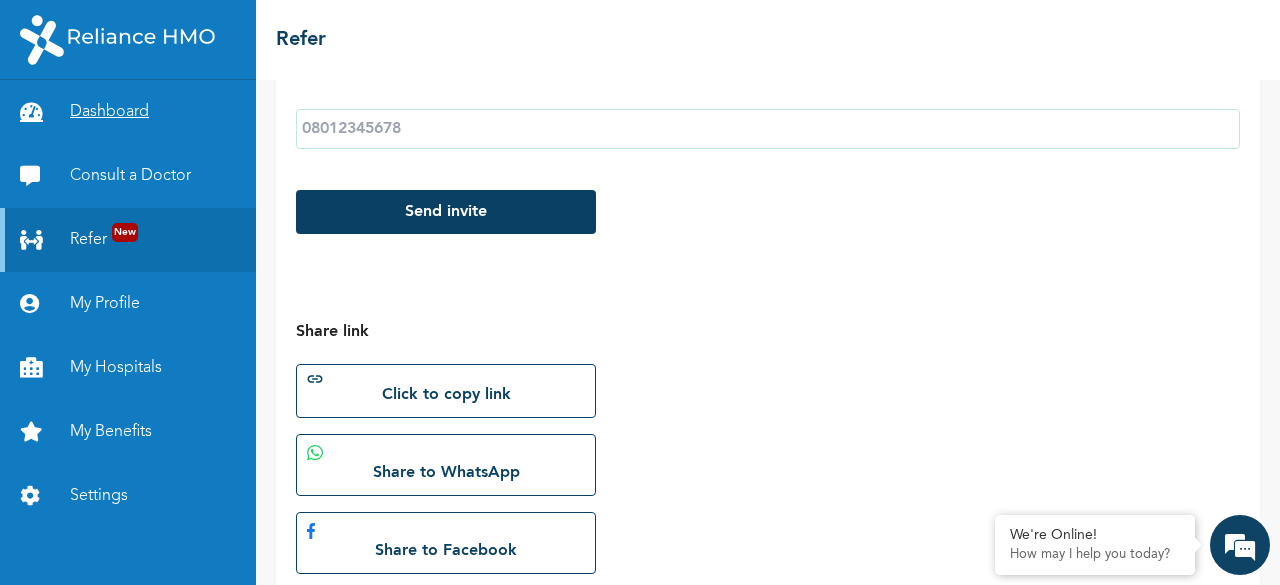 click on "Dashboard" at bounding box center (128, 112) 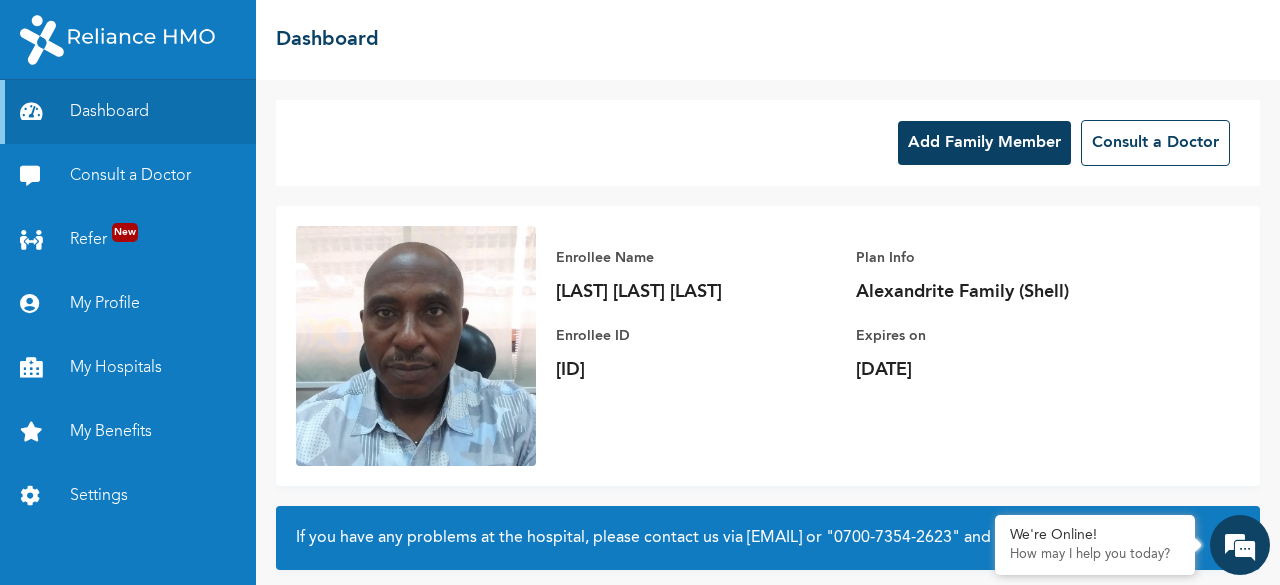 click on "Add Family Member" at bounding box center [984, 143] 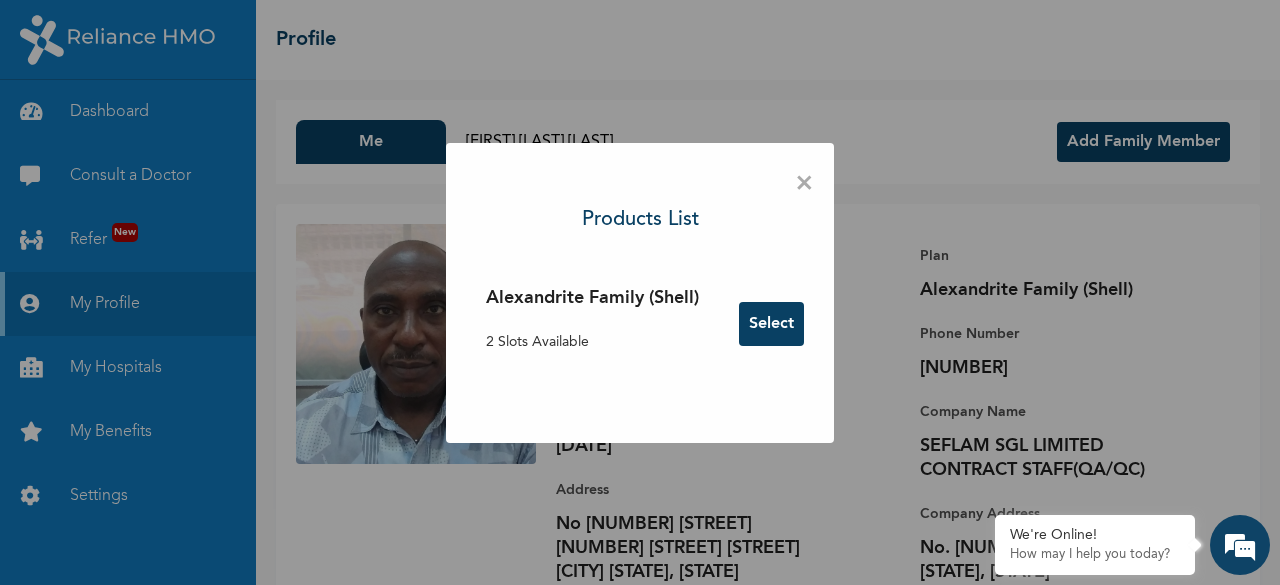 click on "2 Slots Available" at bounding box center (592, 342) 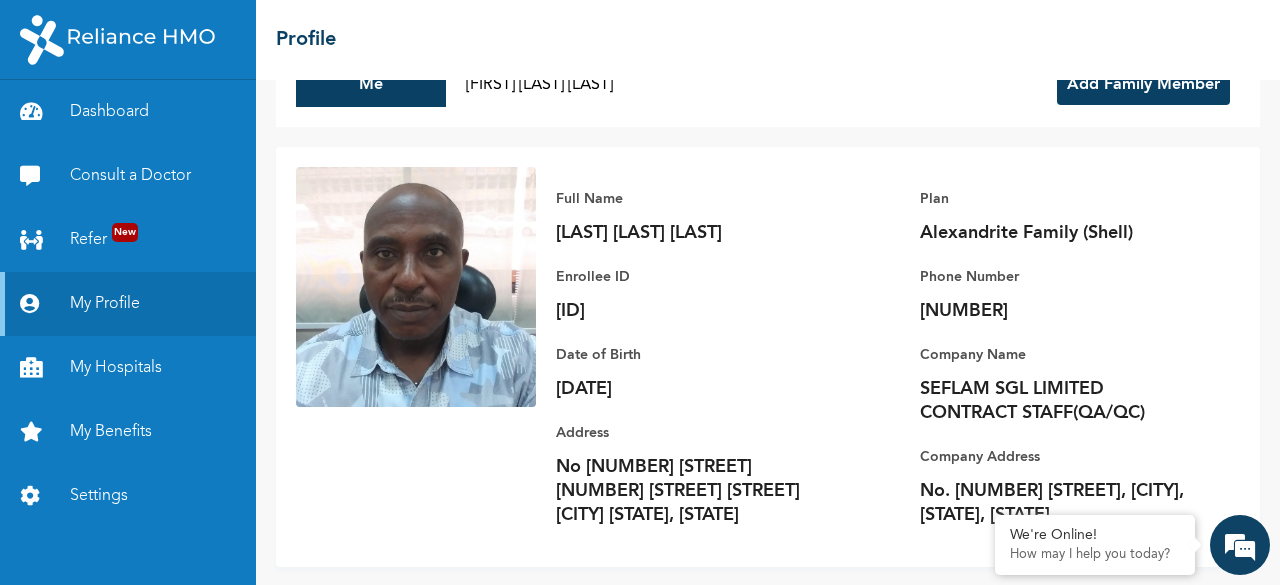 scroll, scrollTop: 102, scrollLeft: 0, axis: vertical 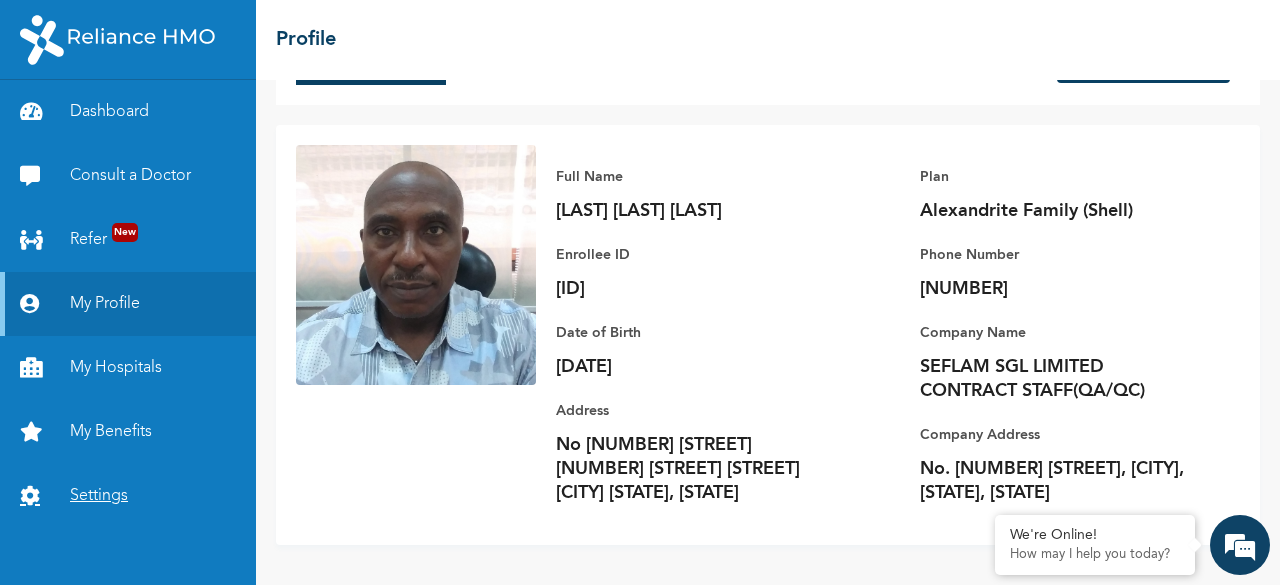 click on "Settings" at bounding box center [128, 496] 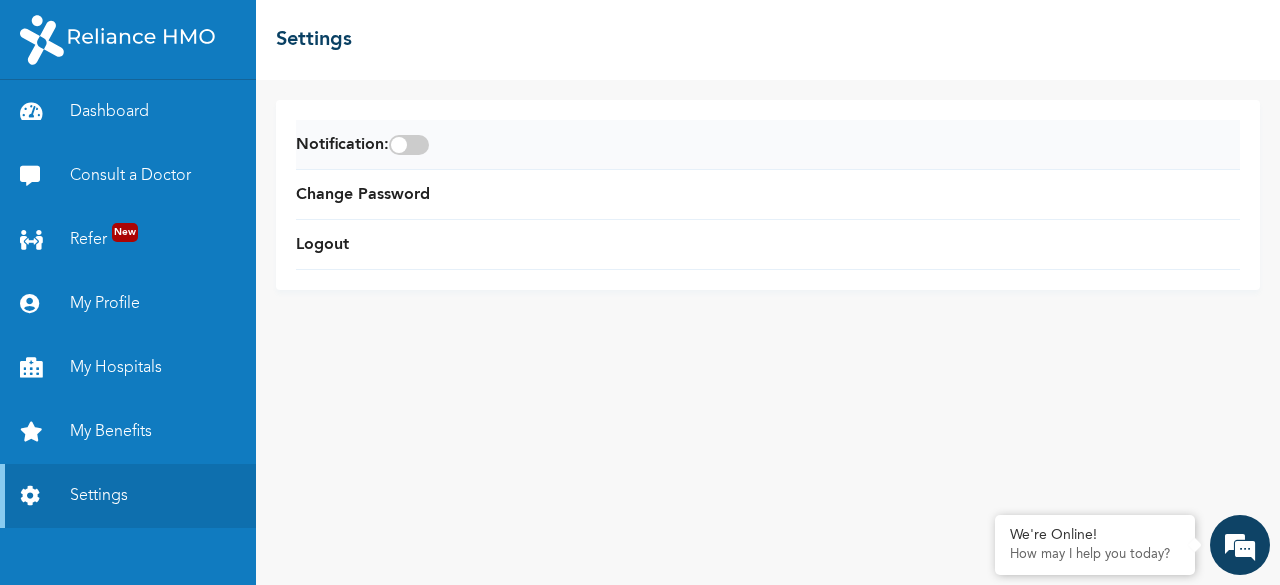 click at bounding box center [409, 145] 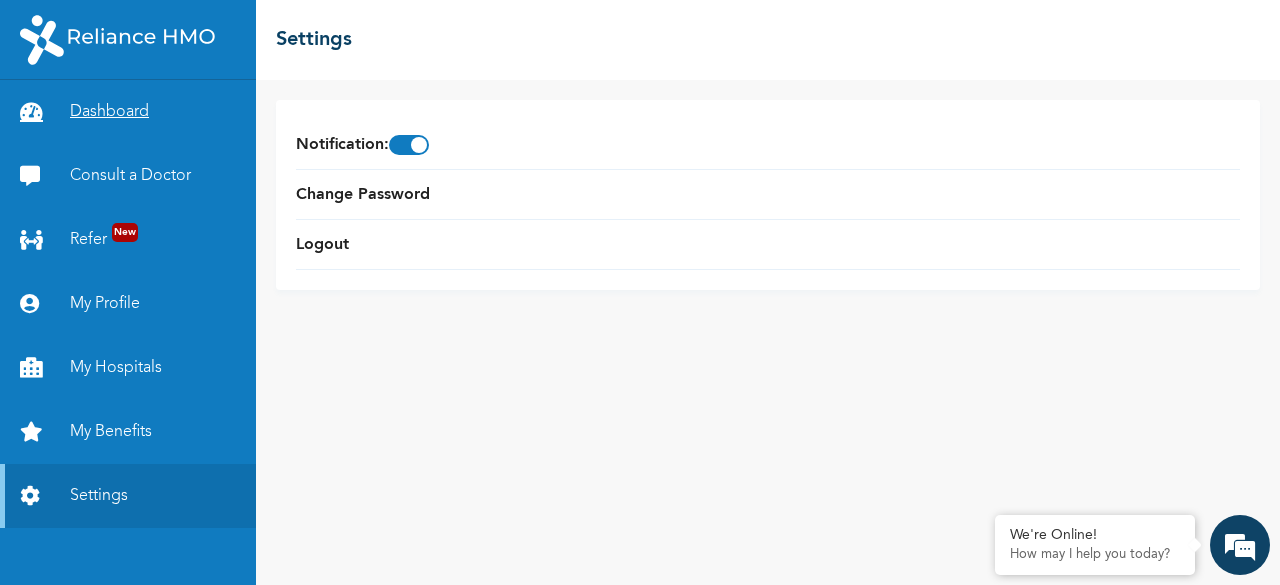 click on "Dashboard" at bounding box center [128, 112] 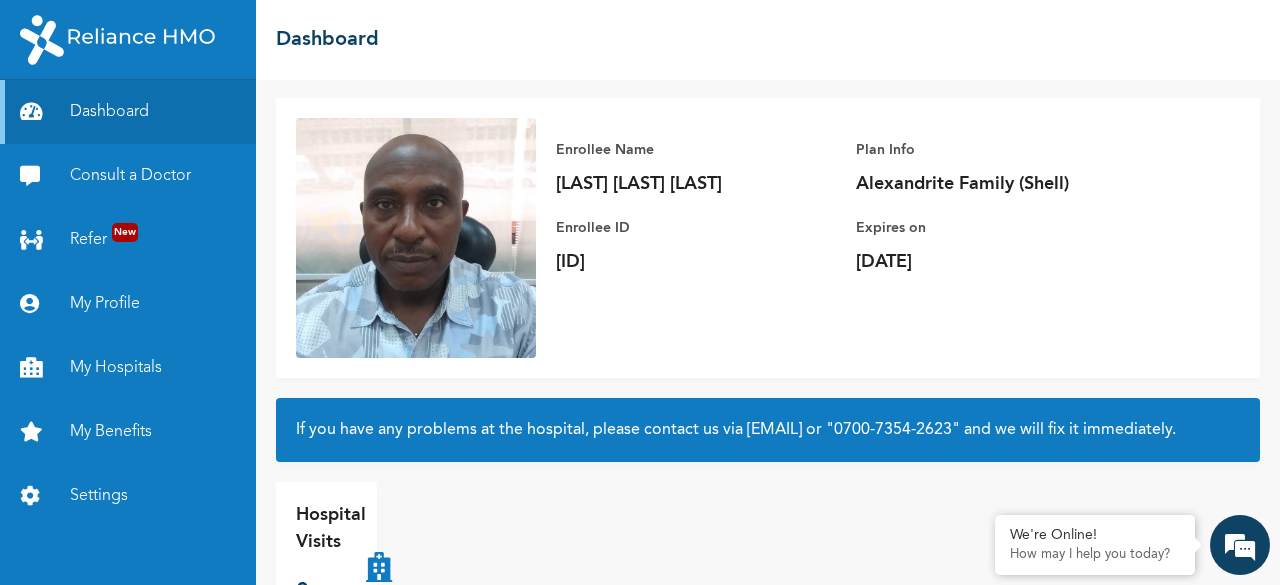 scroll, scrollTop: 189, scrollLeft: 0, axis: vertical 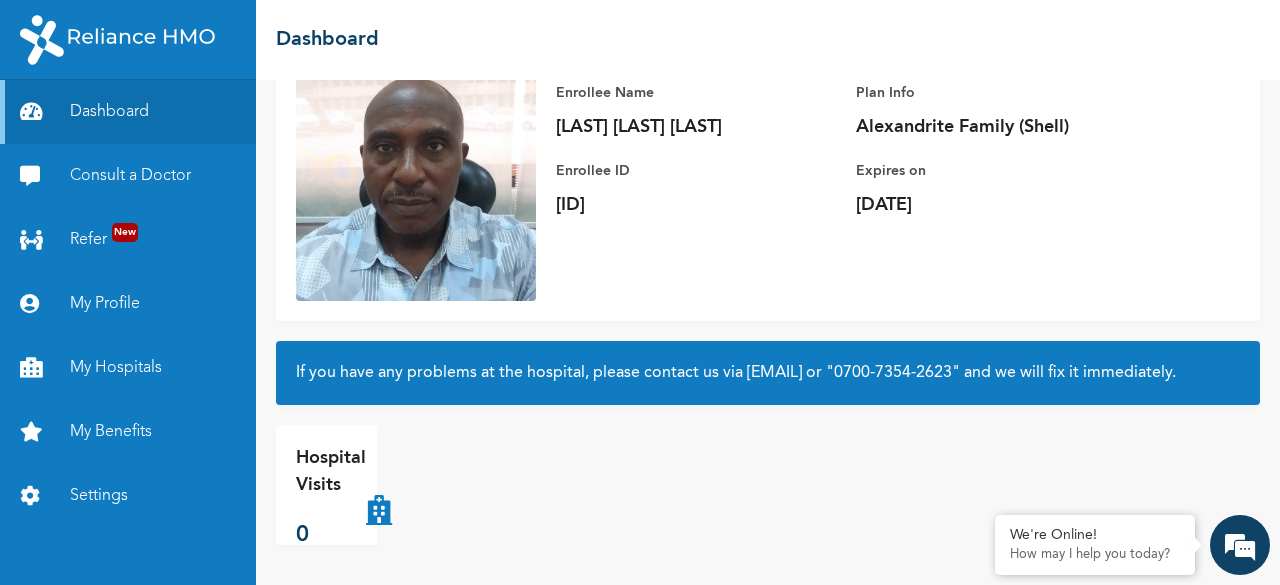click on "Hospital Visits" at bounding box center [331, 472] 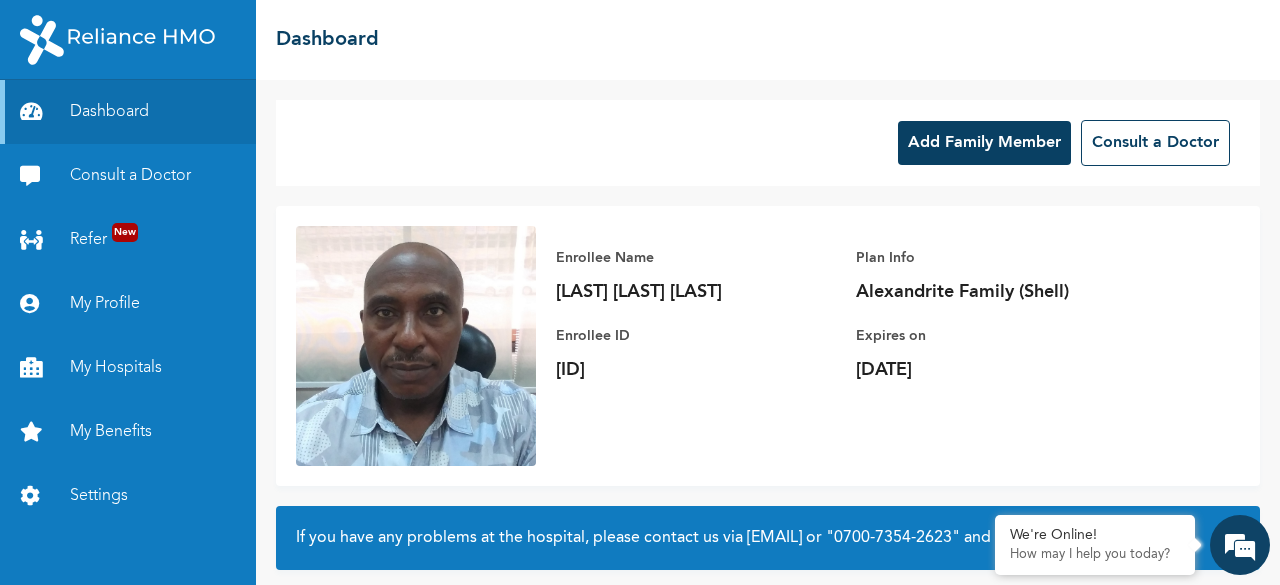 click at bounding box center (117, 40) 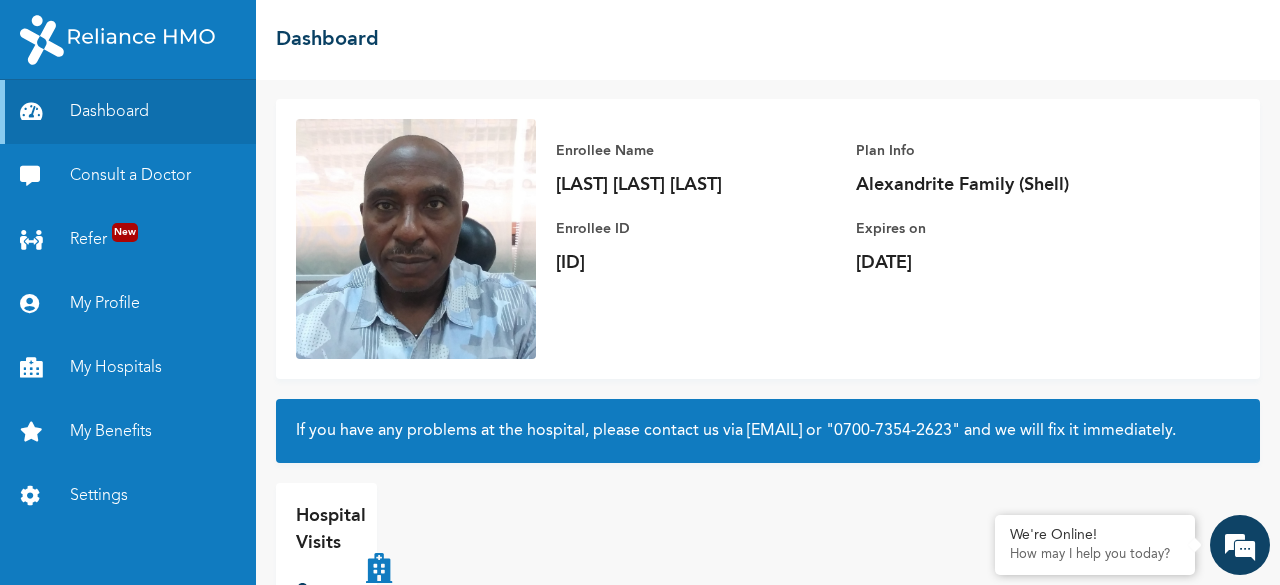 scroll, scrollTop: 0, scrollLeft: 0, axis: both 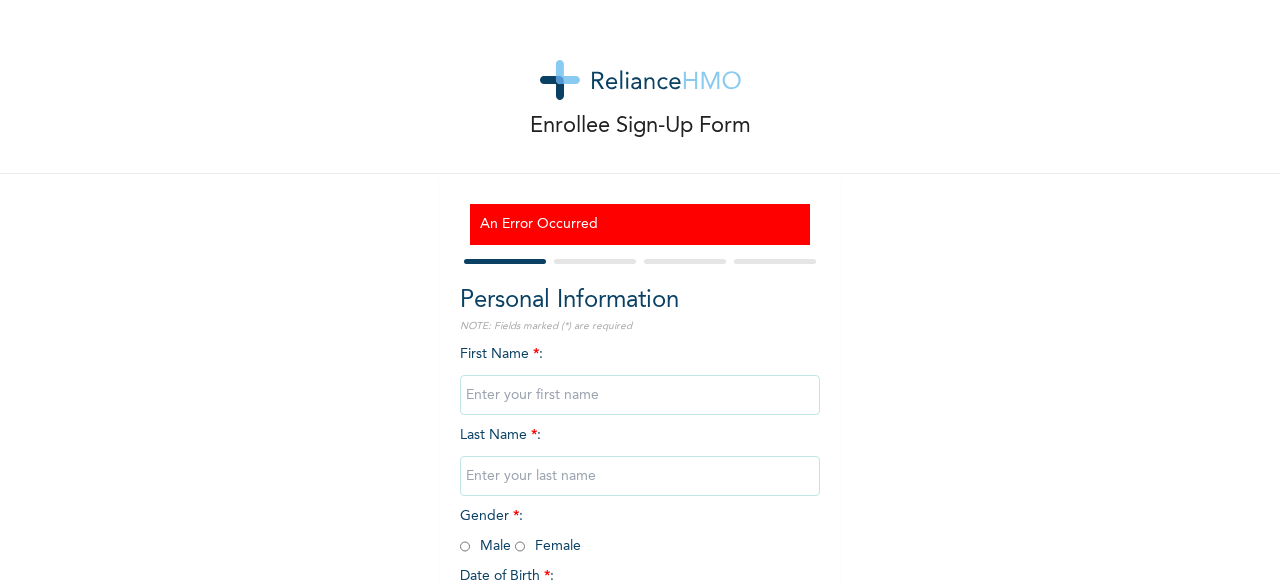 click on "First Name   * :" at bounding box center (640, 374) 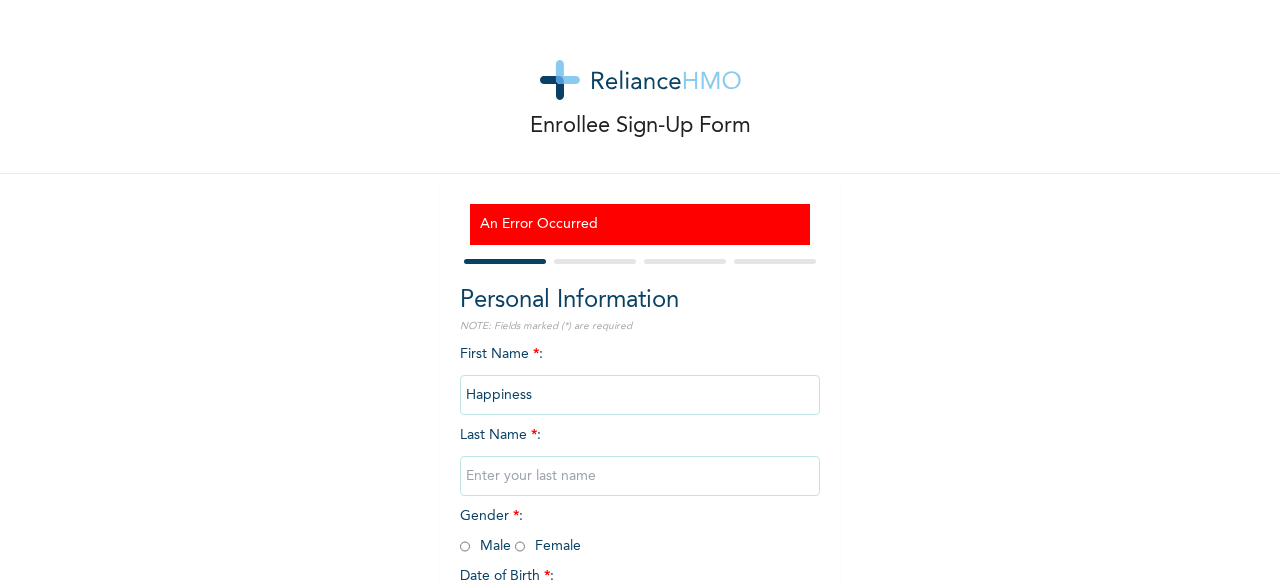 type on "Happiness" 